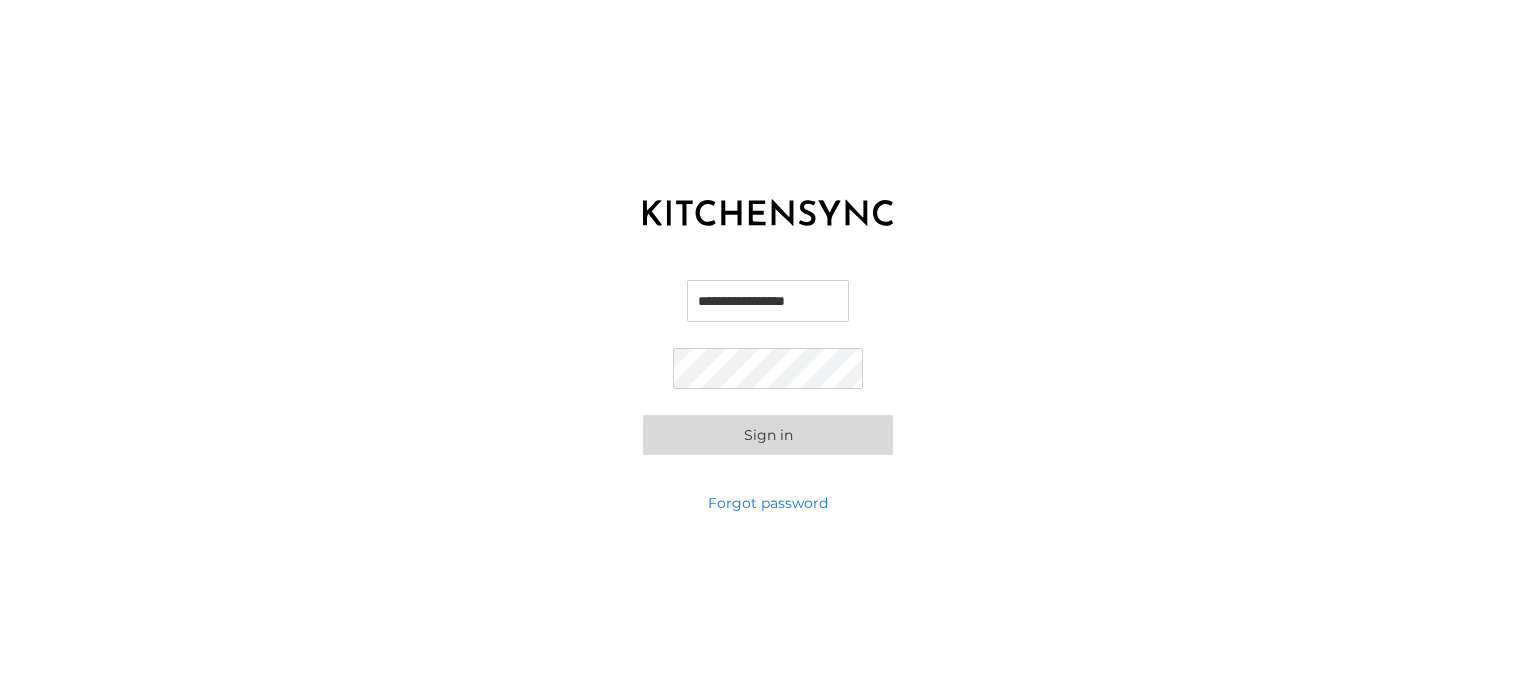 scroll, scrollTop: 0, scrollLeft: 0, axis: both 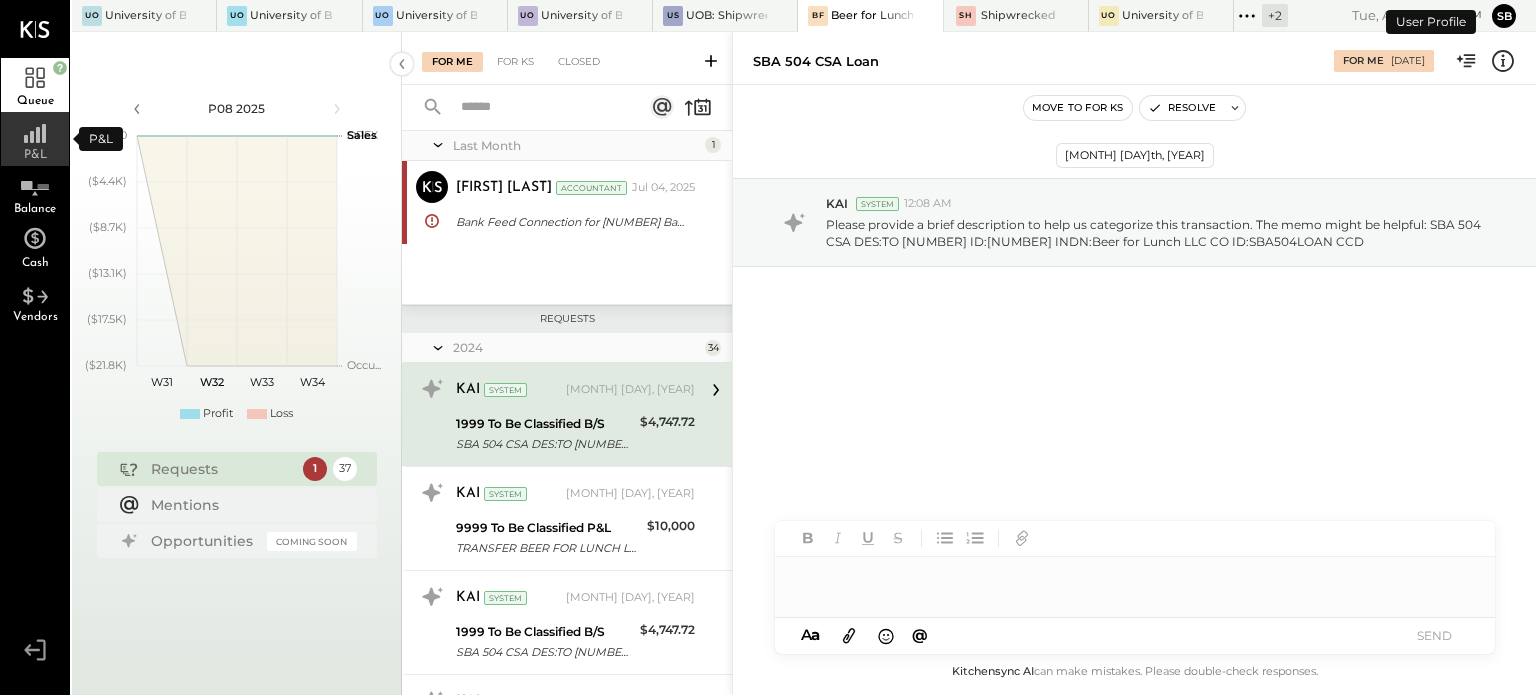 click 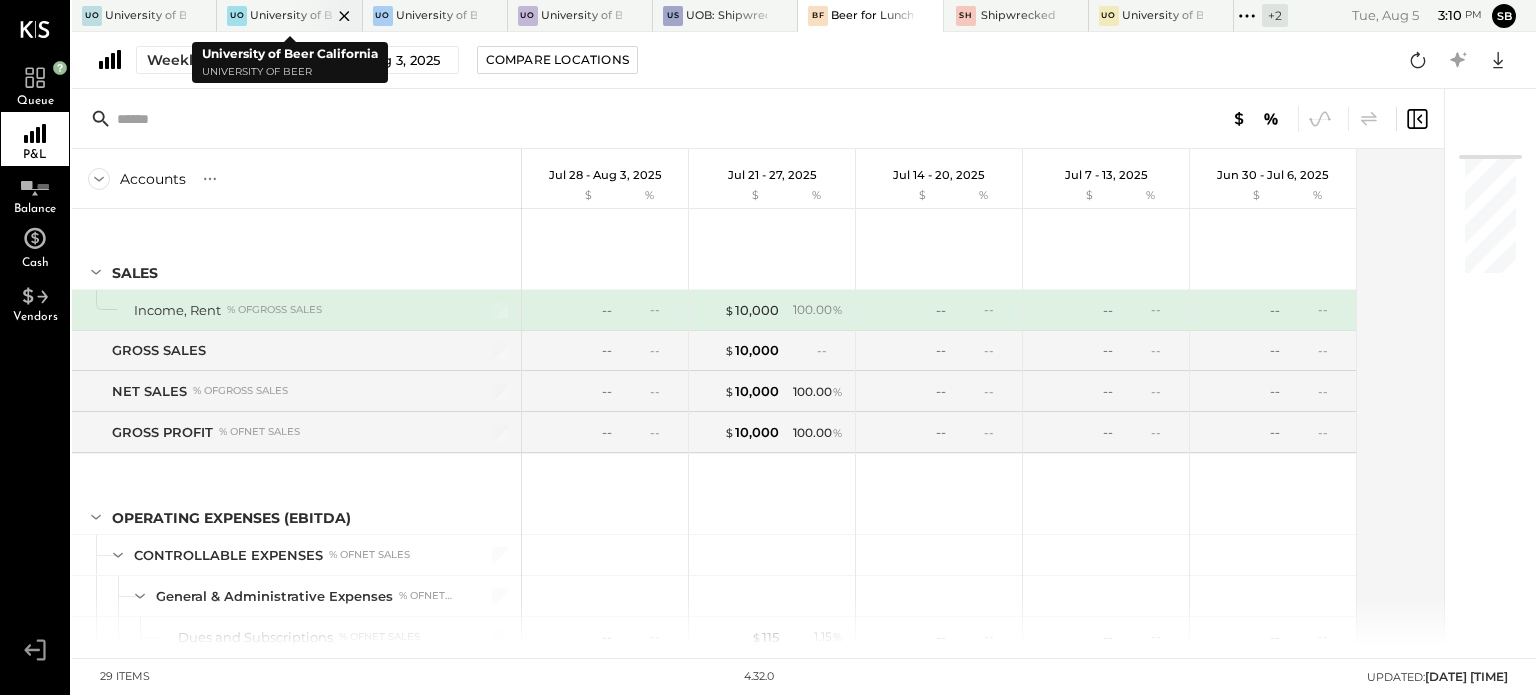 click at bounding box center (327, 15) 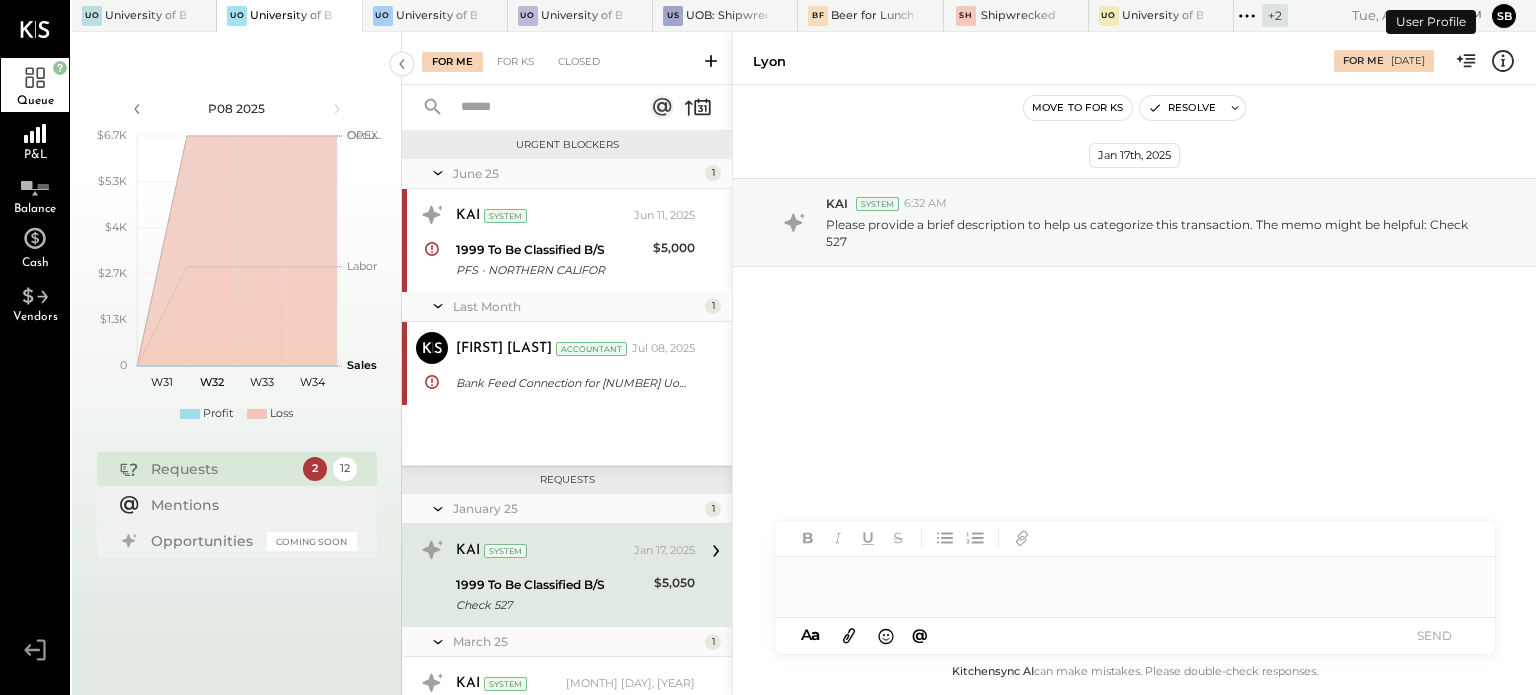 scroll, scrollTop: 161, scrollLeft: 0, axis: vertical 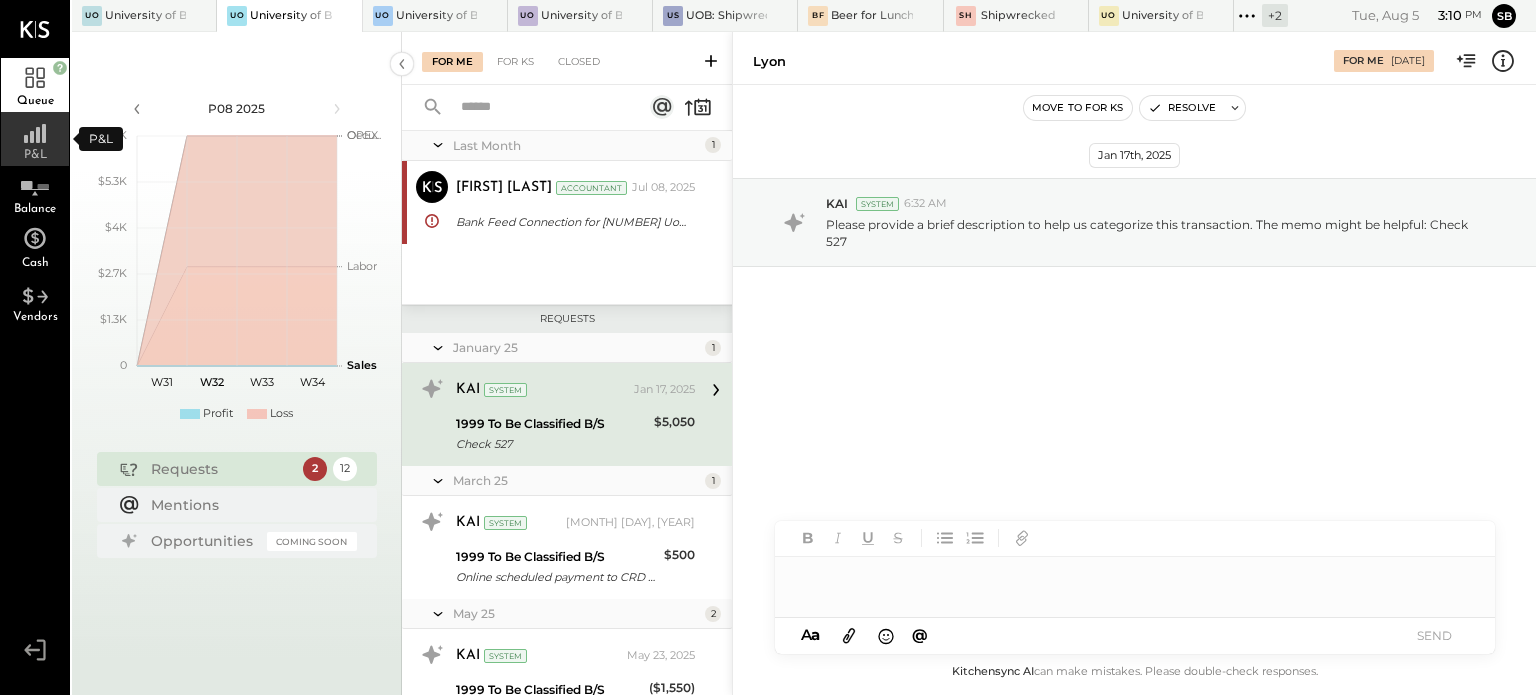 click 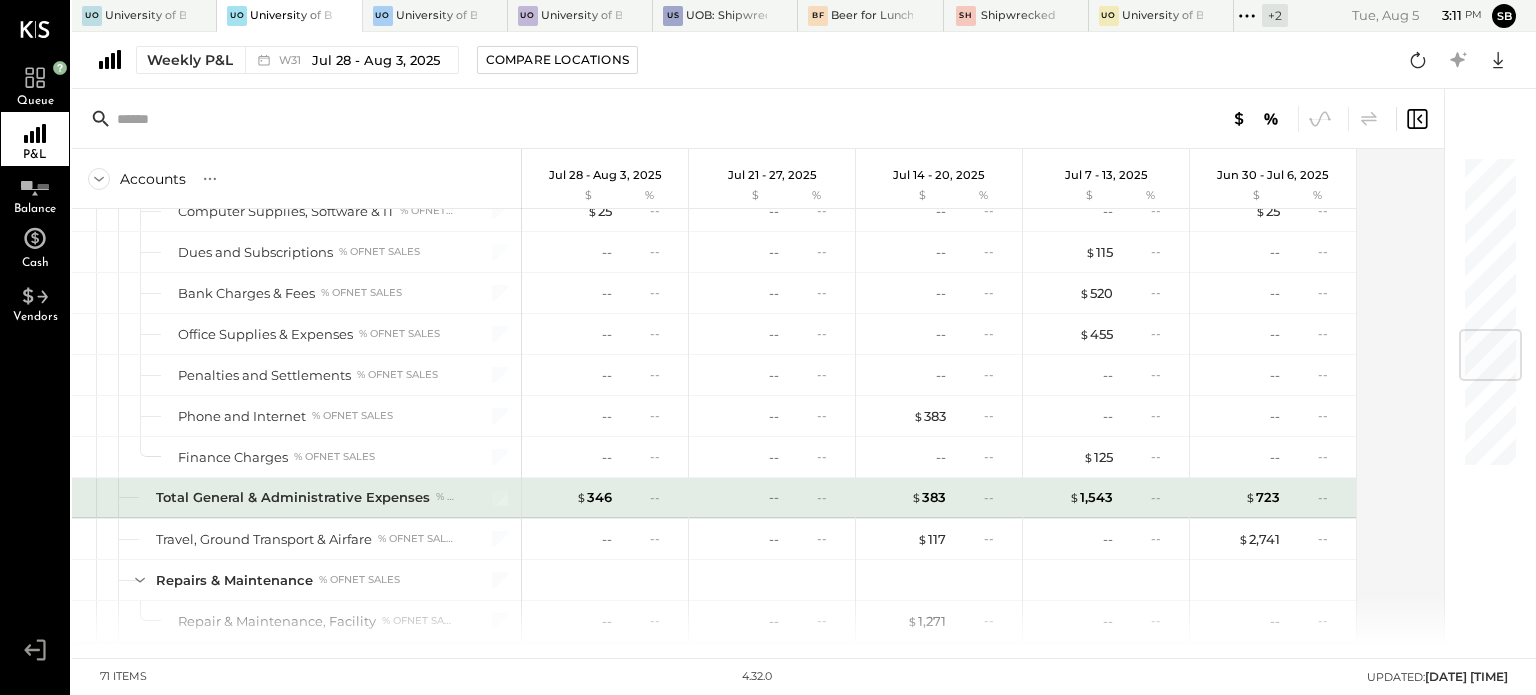 scroll, scrollTop: 1456, scrollLeft: 0, axis: vertical 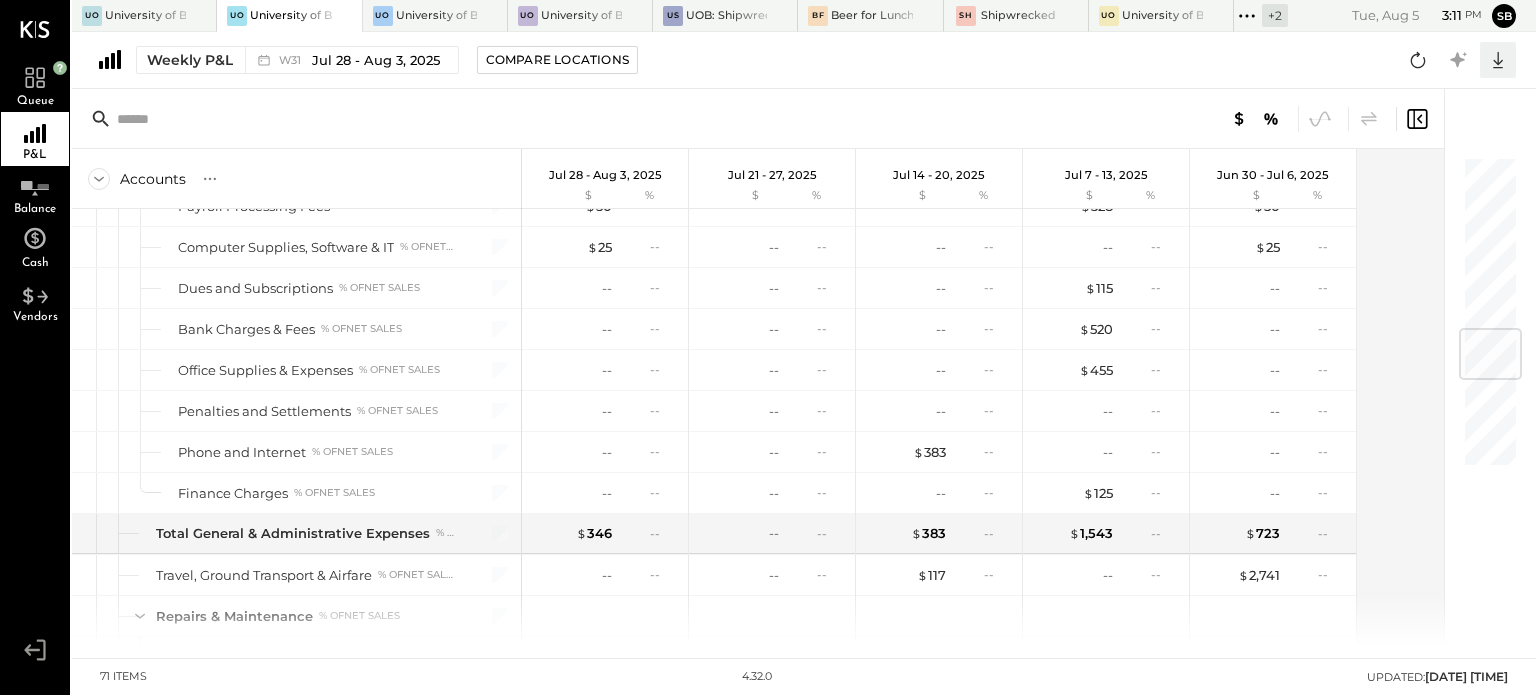 click 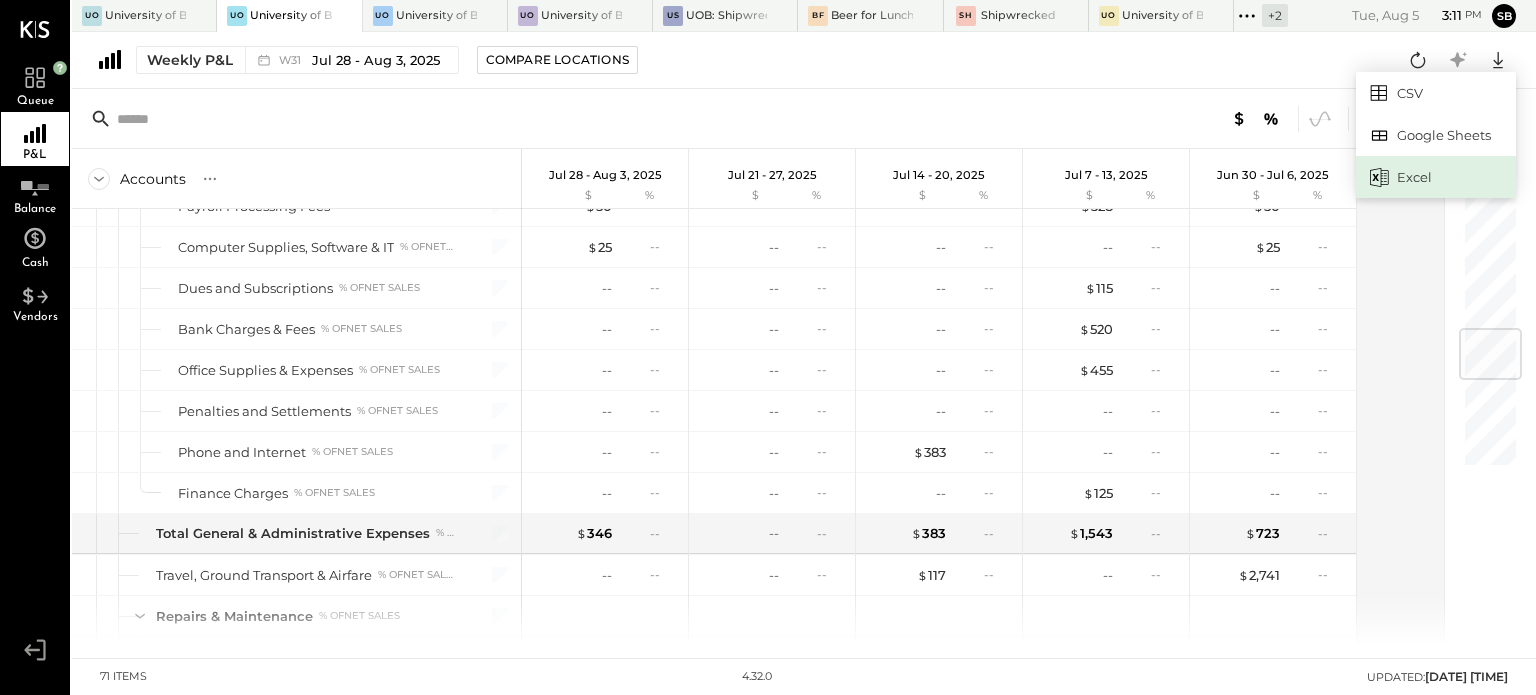 click on "Excel" at bounding box center (1436, 177) 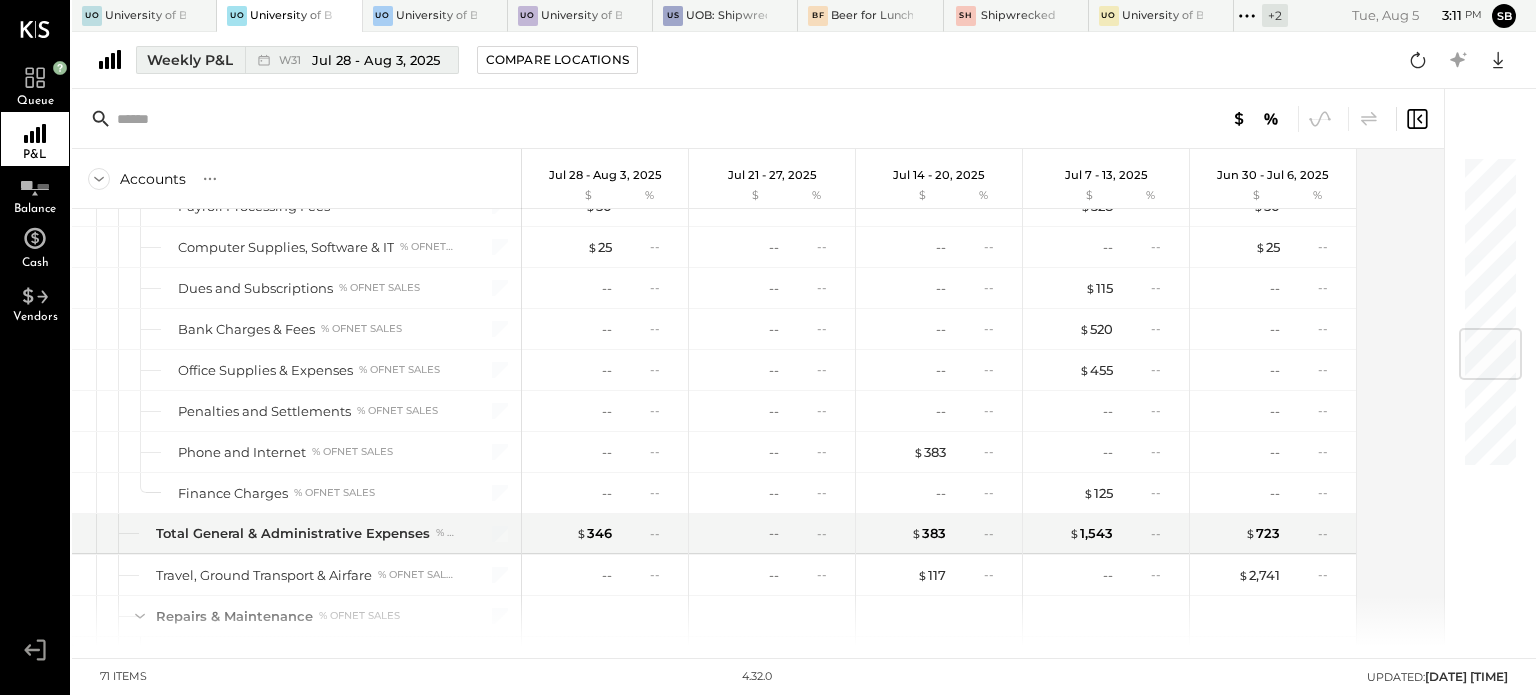 click on "Weekly P&L   W31 Jul 28 - Aug 3, 2025" at bounding box center [297, 60] 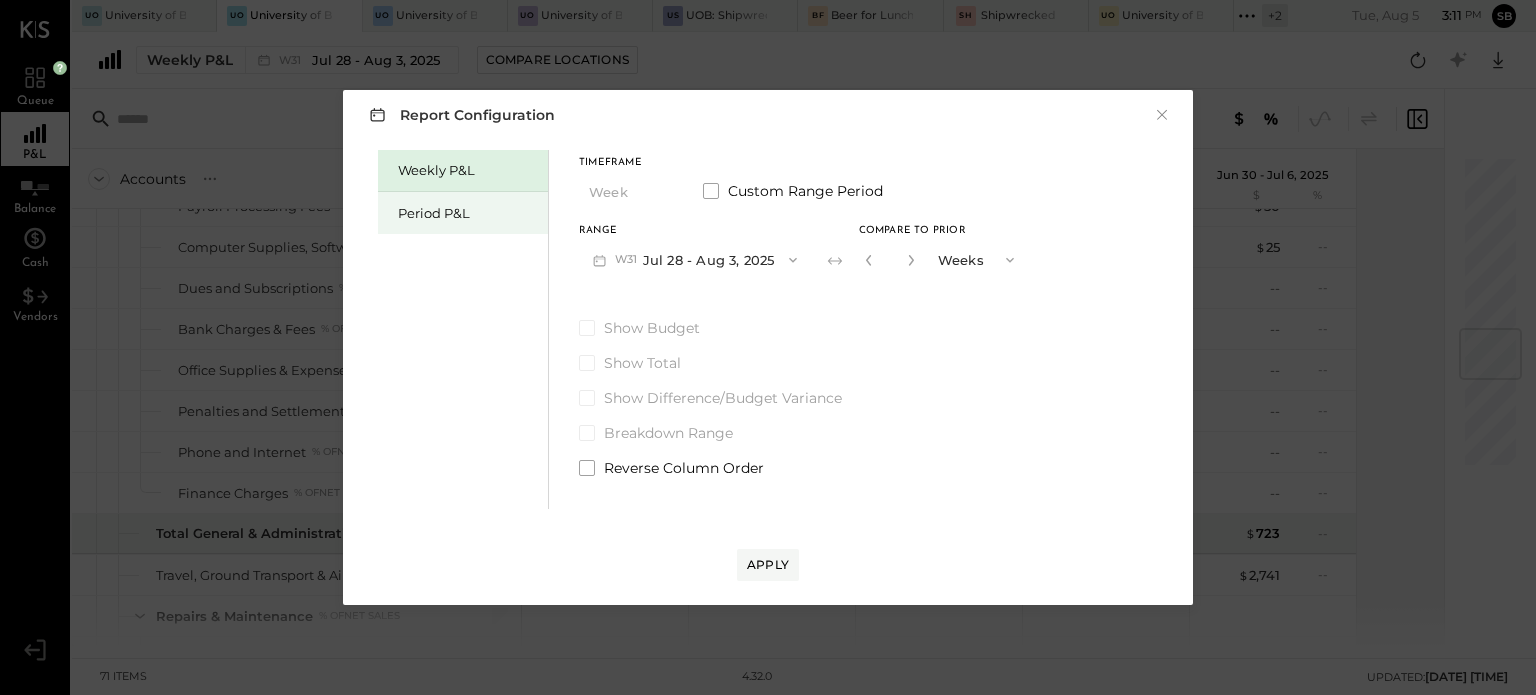 click on "Period P&L" at bounding box center (463, 213) 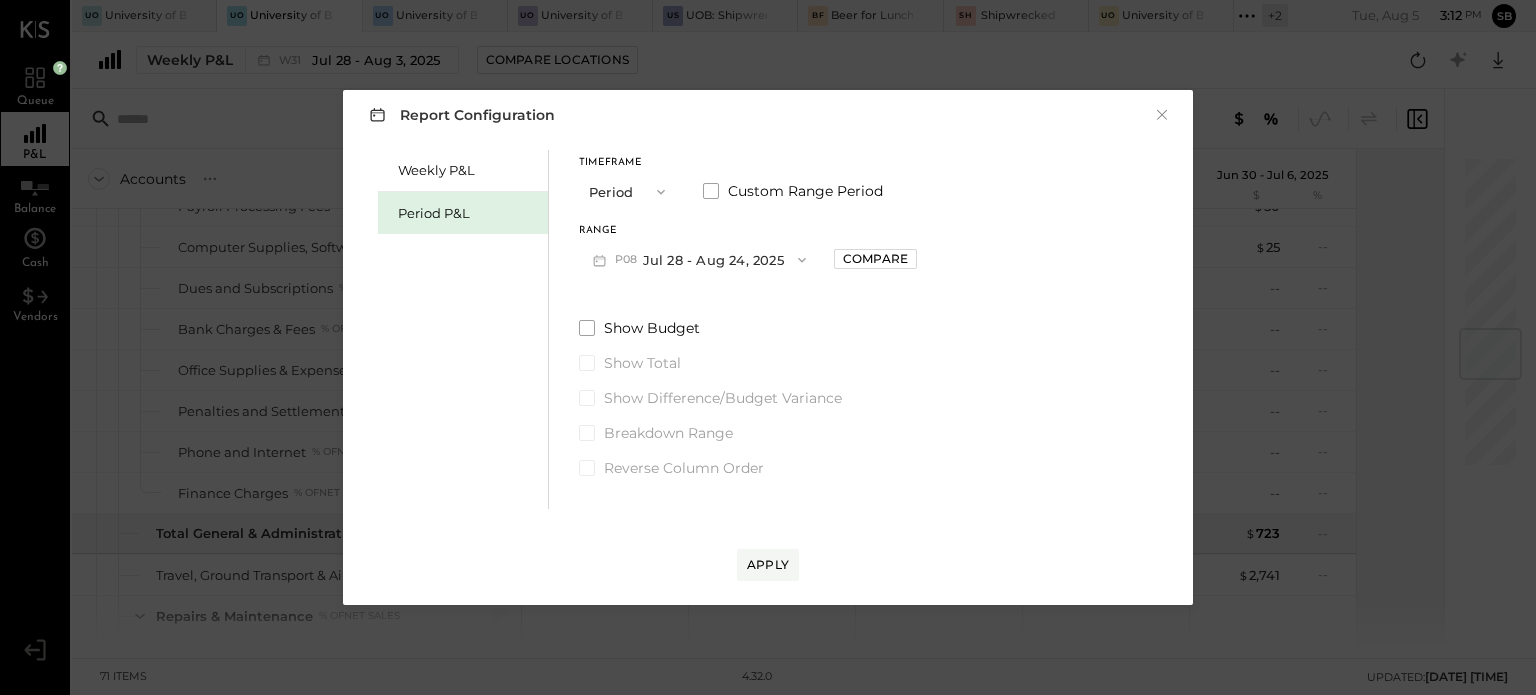 click on "Period" at bounding box center (629, 191) 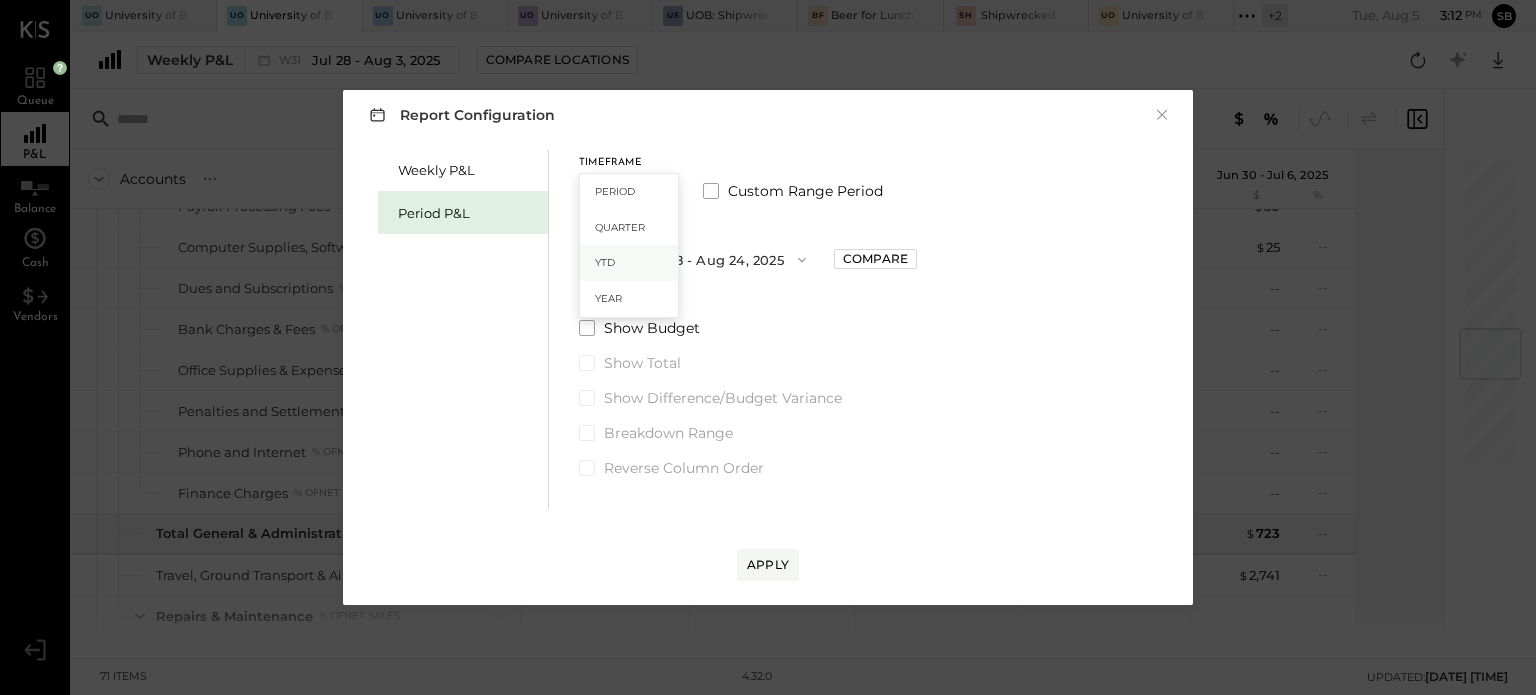 click on "YTD" at bounding box center [605, 262] 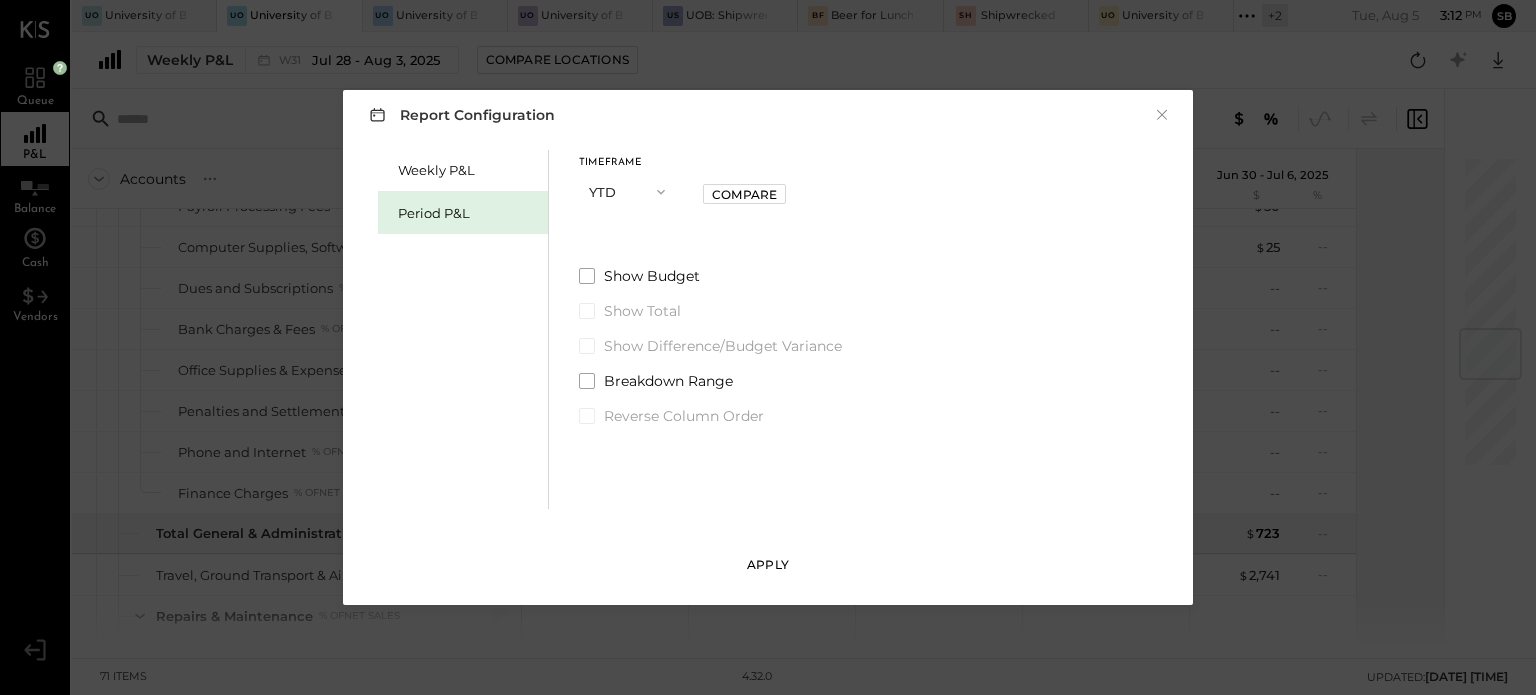 click on "Apply" at bounding box center [768, 564] 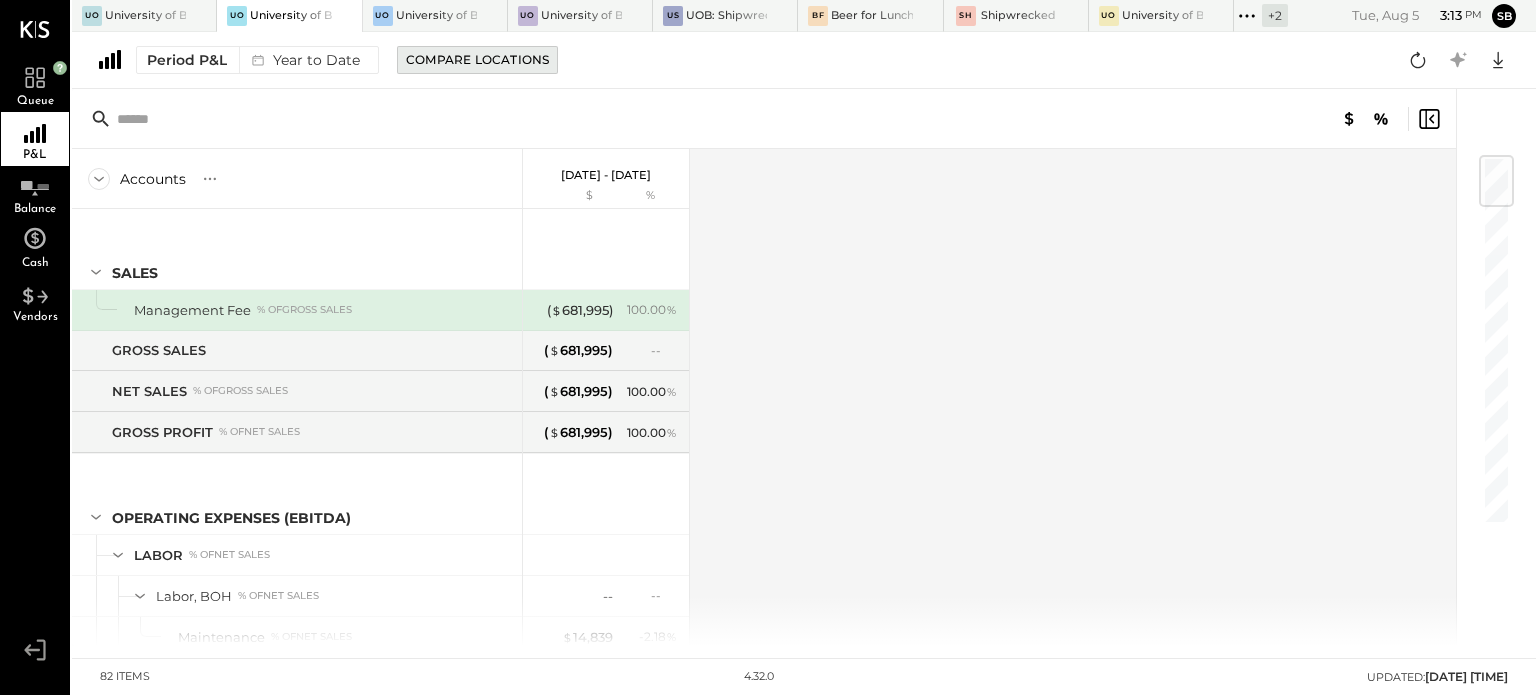 click on "Compare Locations" at bounding box center [477, 59] 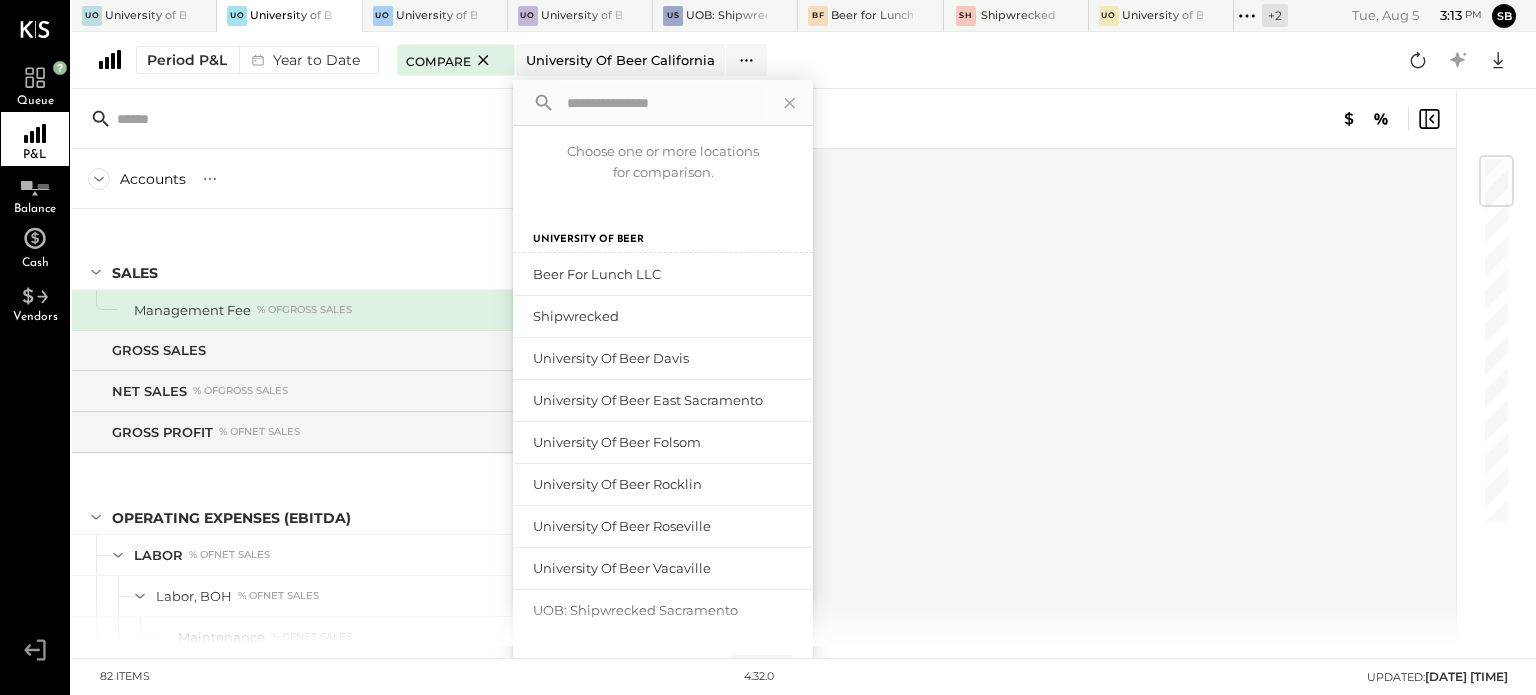 click at bounding box center [764, 119] 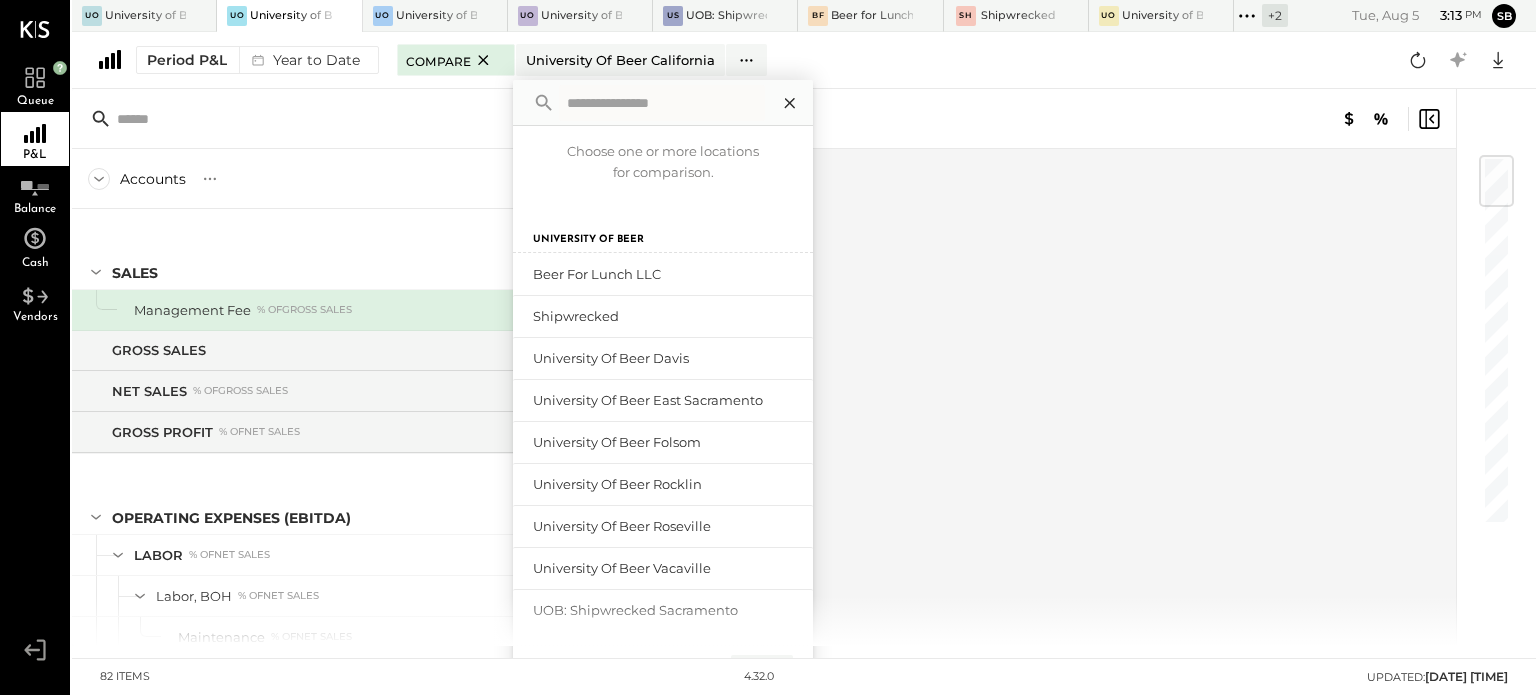 click 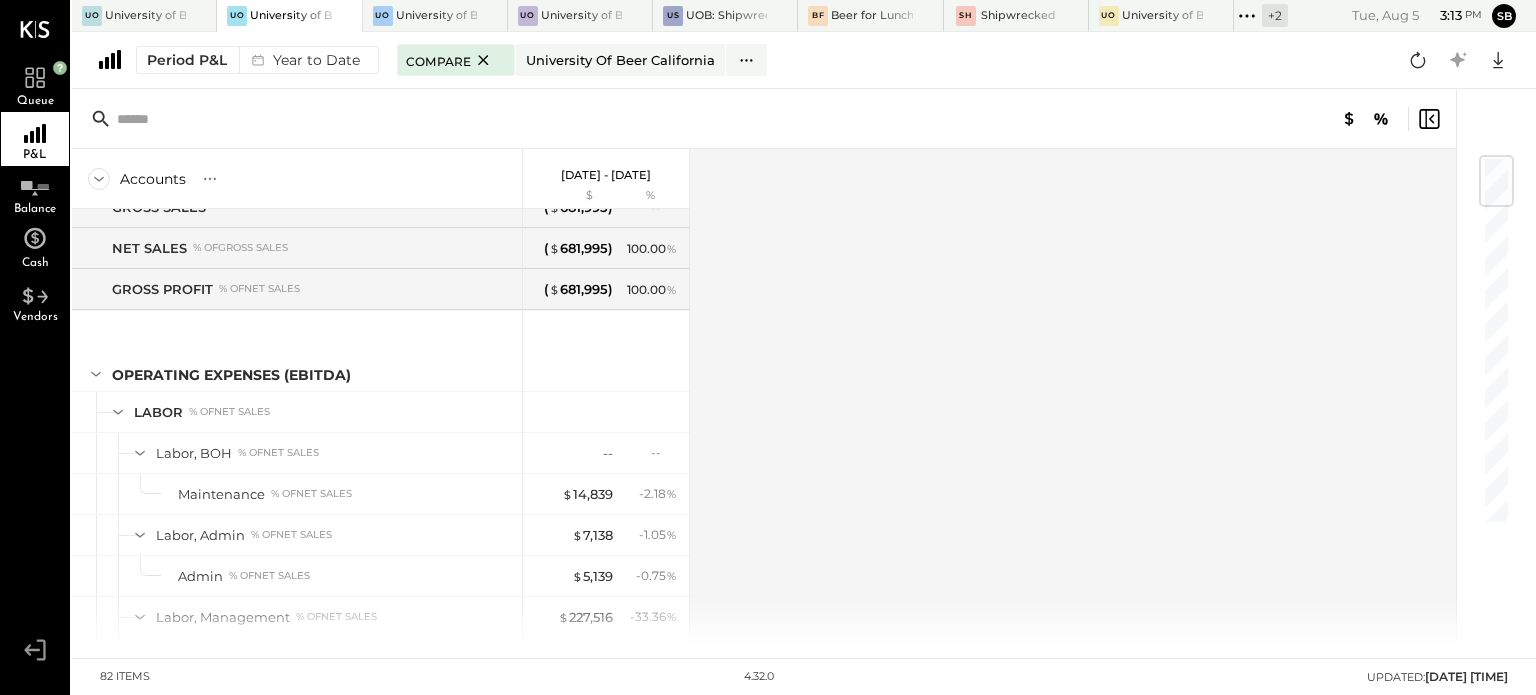 scroll, scrollTop: 0, scrollLeft: 0, axis: both 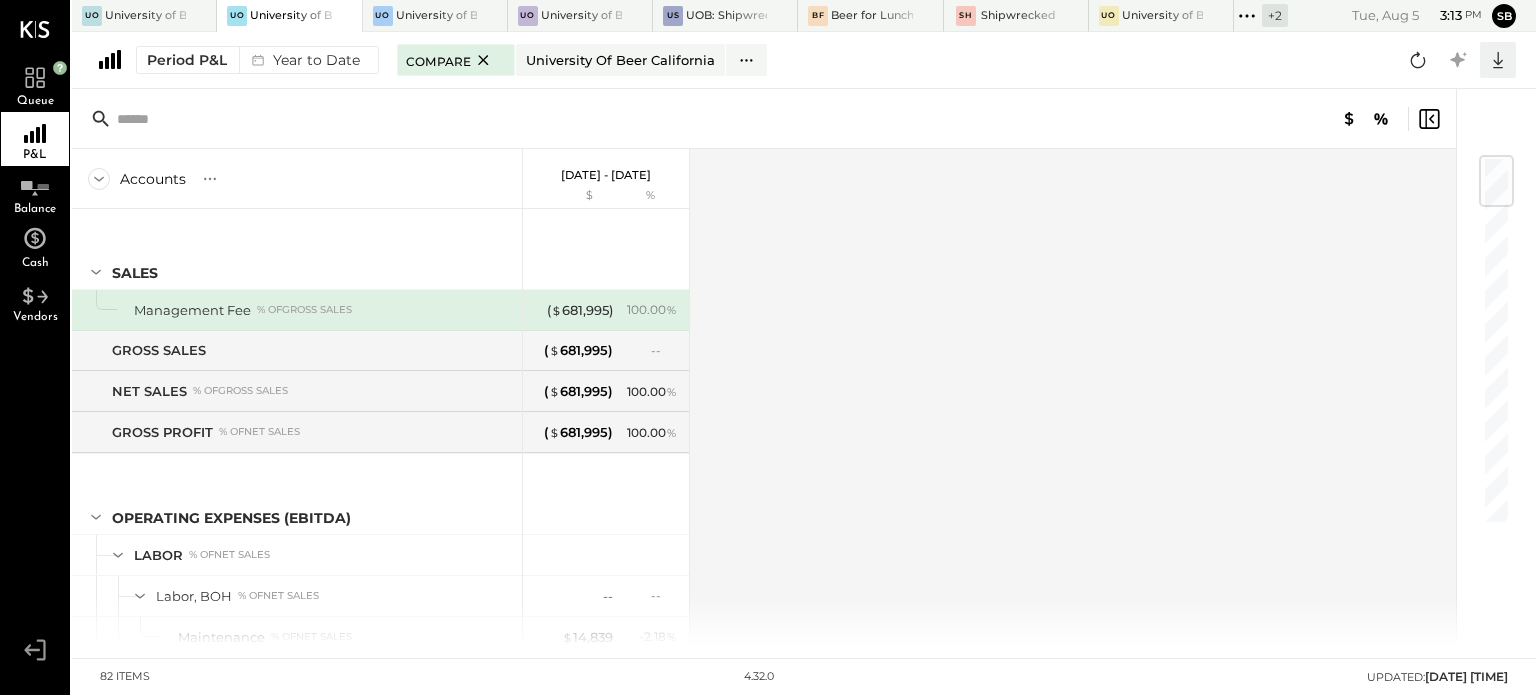 click at bounding box center [1498, 60] 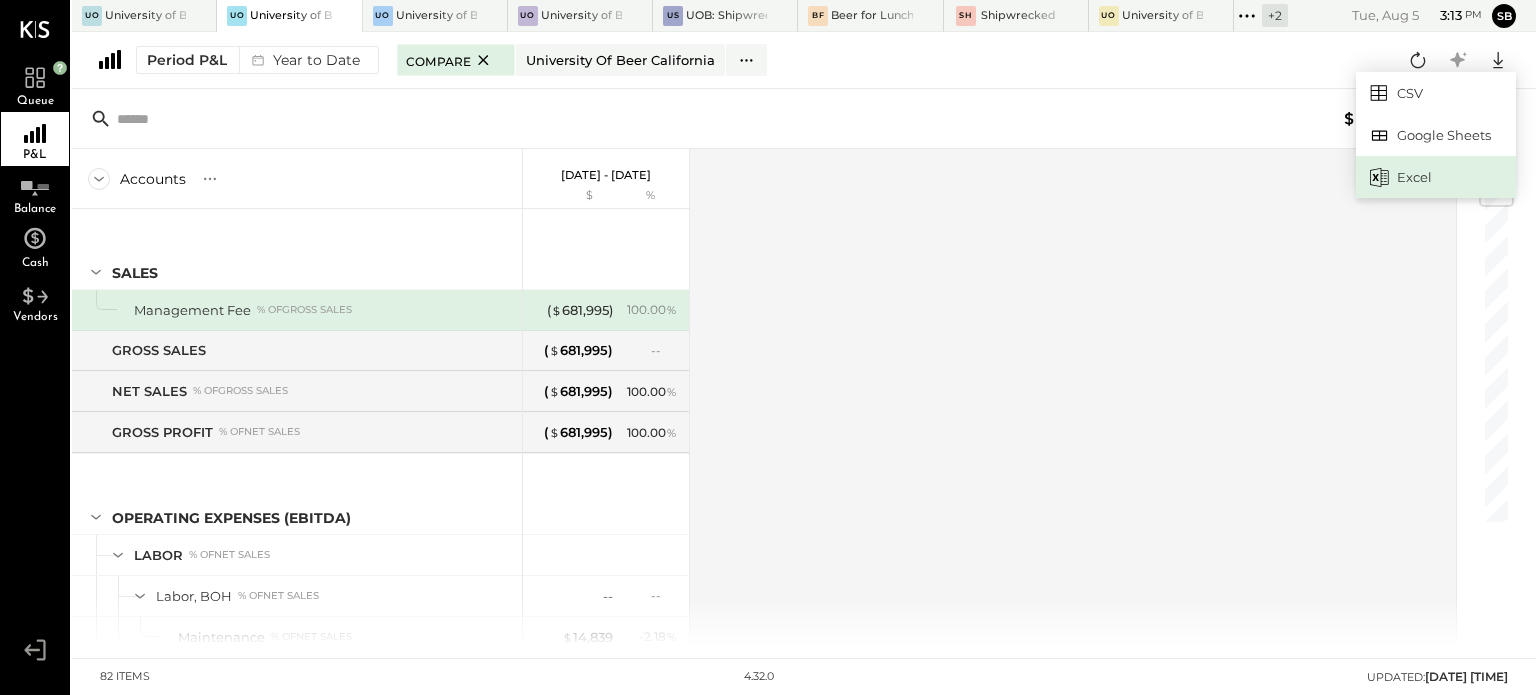 click on "Excel" at bounding box center (1436, 177) 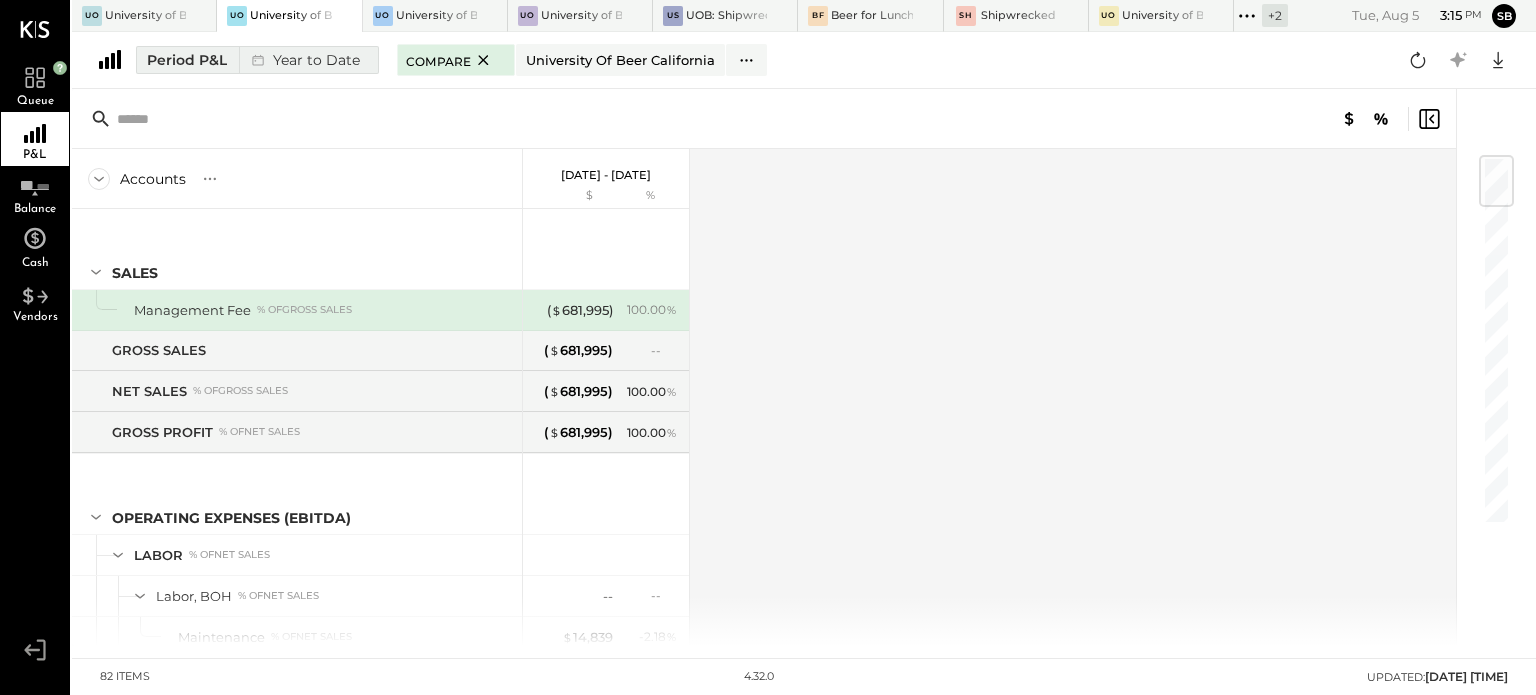 click on "Period P&L" at bounding box center [187, 60] 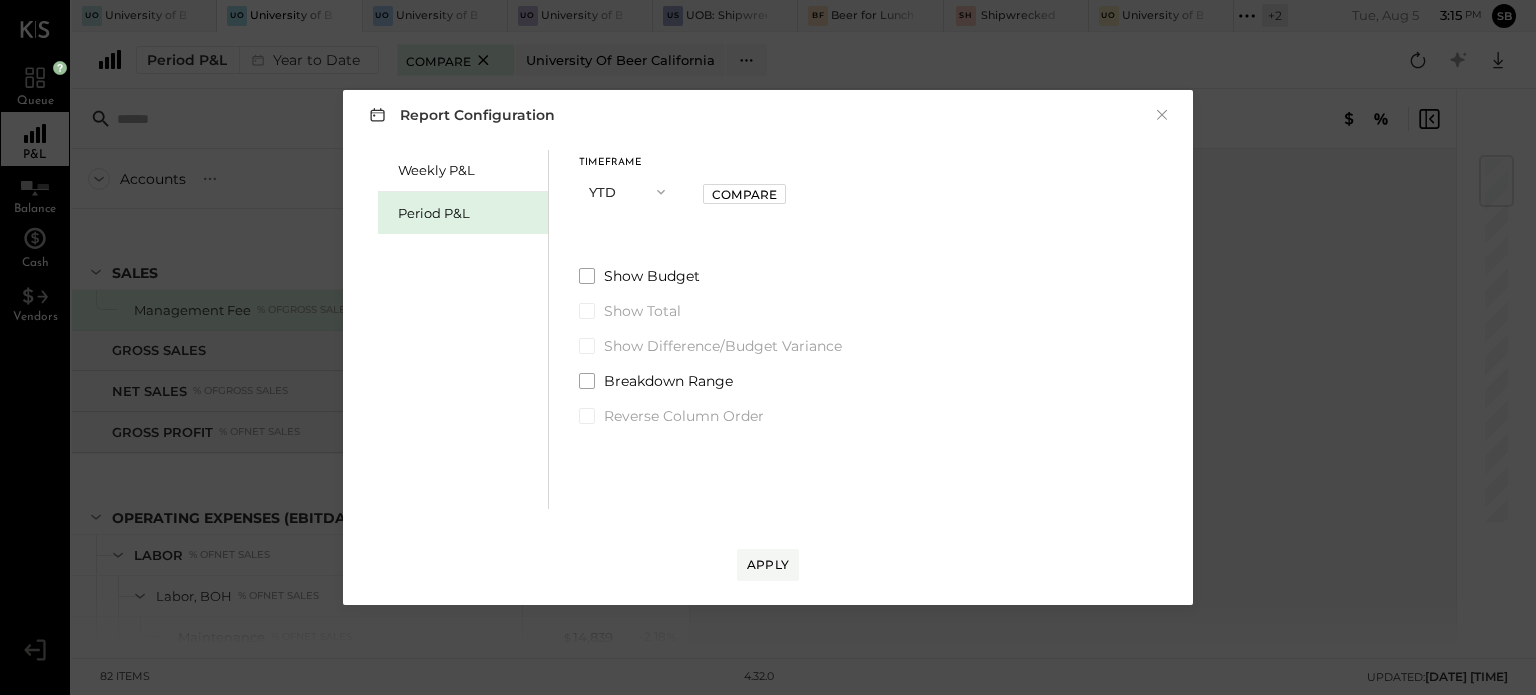 click on "YTD" at bounding box center (629, 191) 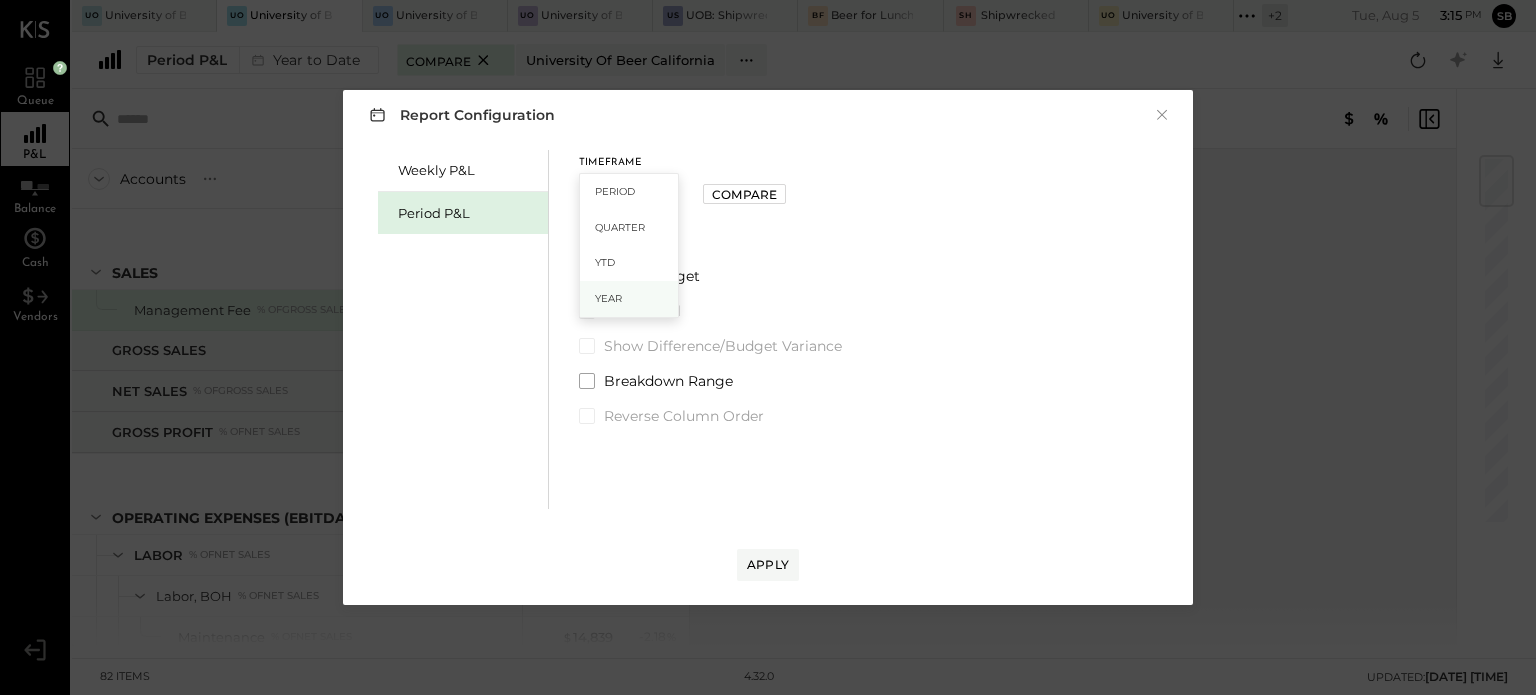 click on "Year" at bounding box center [629, 299] 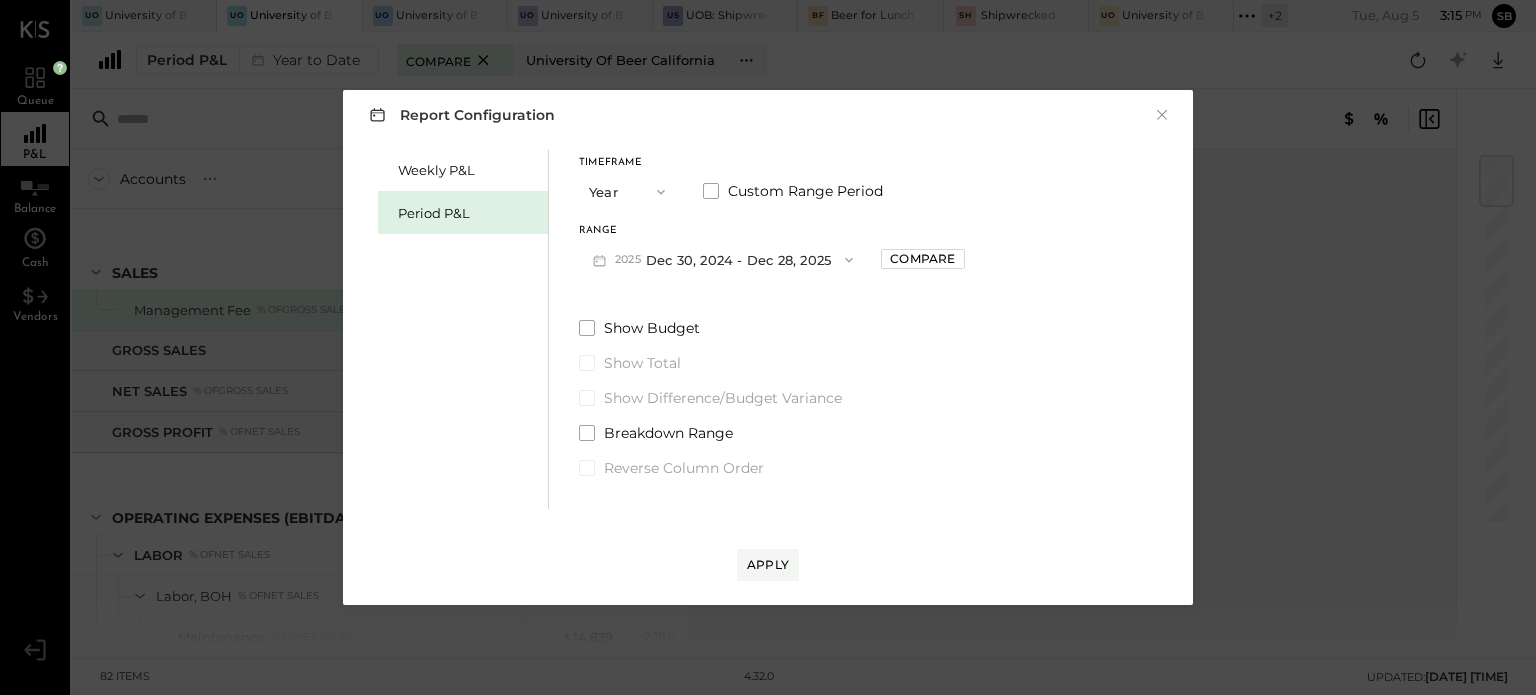 click on "[YEAR] [MONTH] [DAY] - [MONTH] [DAY], [YEAR]" at bounding box center [723, 259] 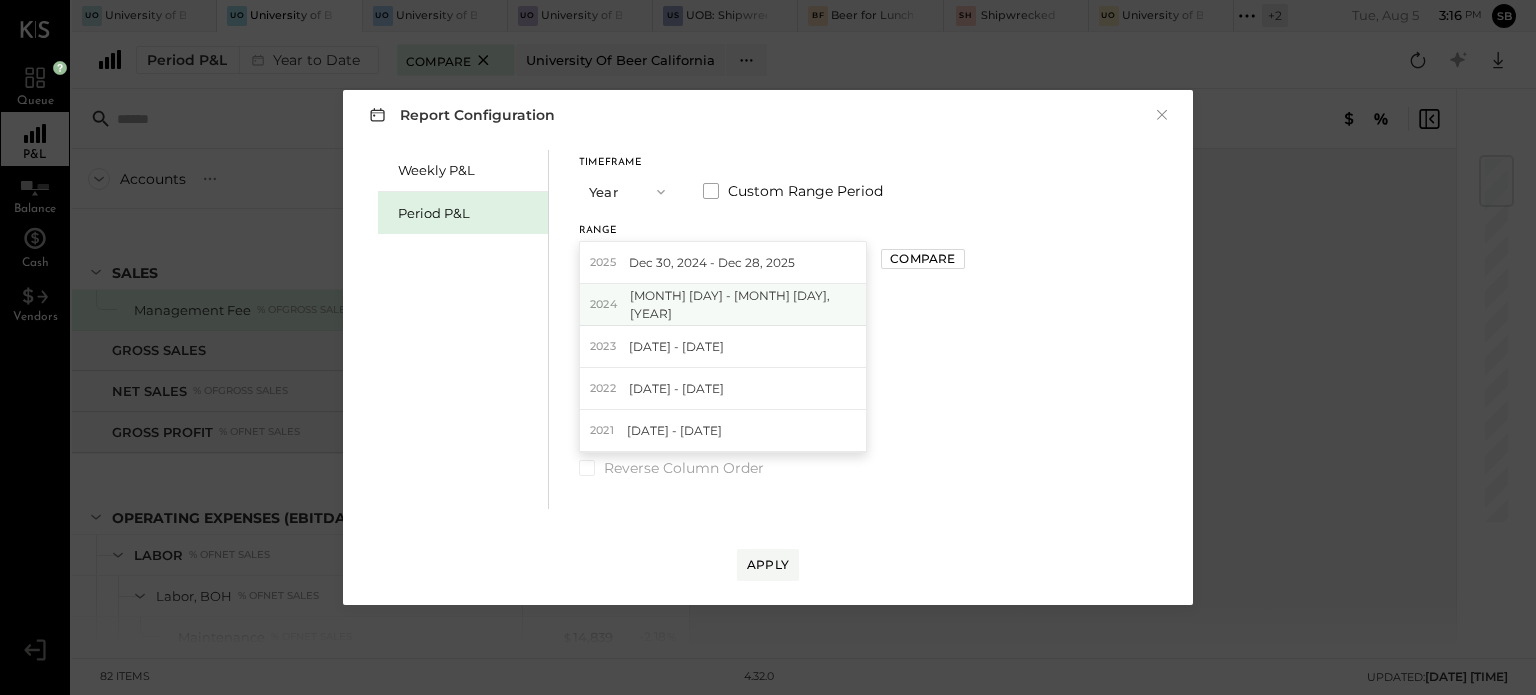 click on "[MONTH] [DAY] - [MONTH] [DAY], [YEAR]" at bounding box center (743, 304) 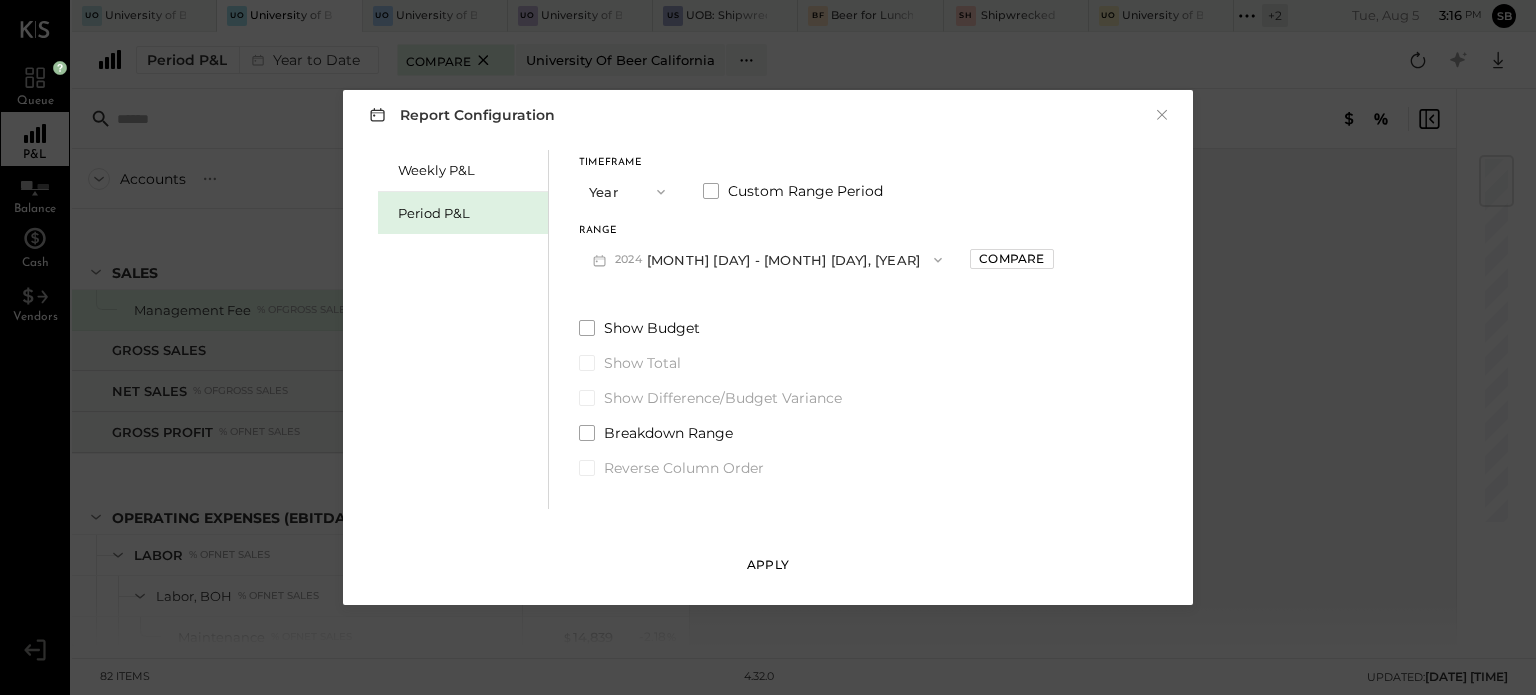 click on "Apply" at bounding box center (768, 564) 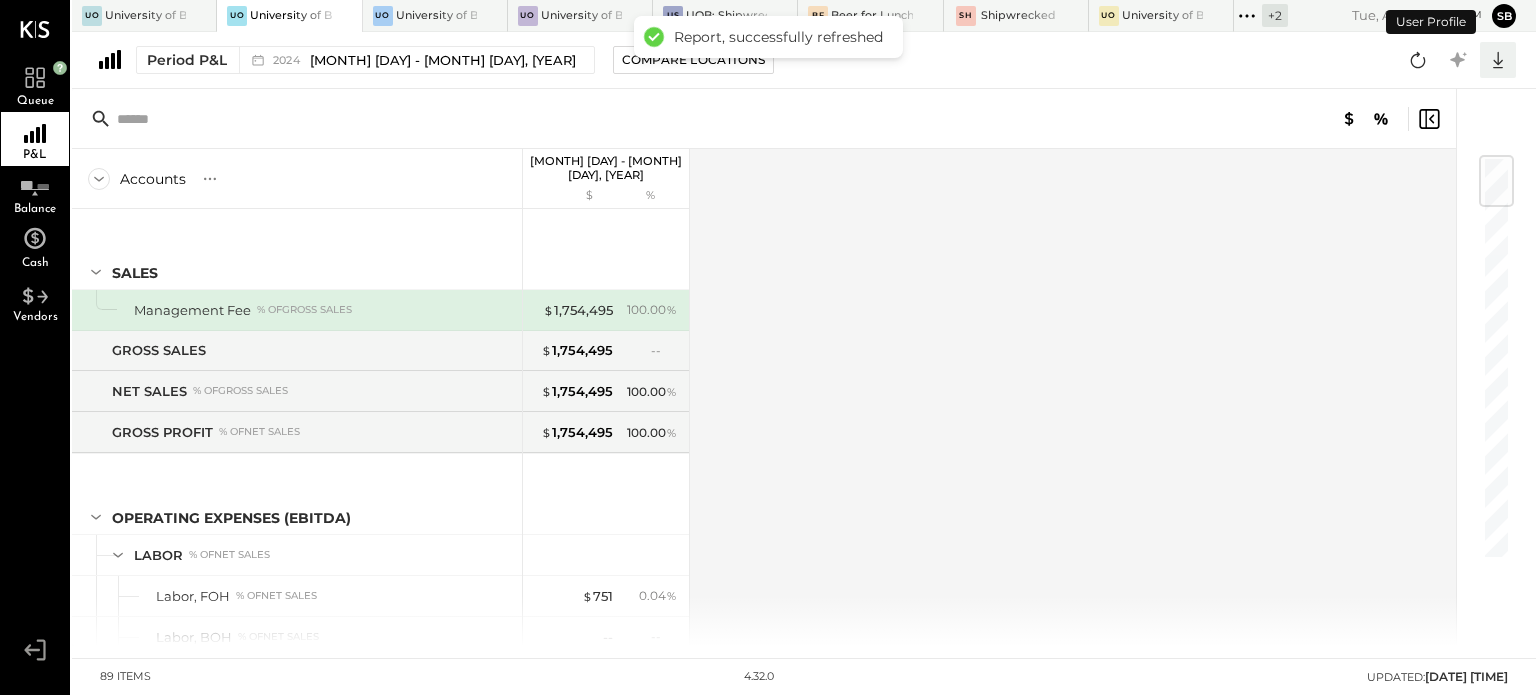 click 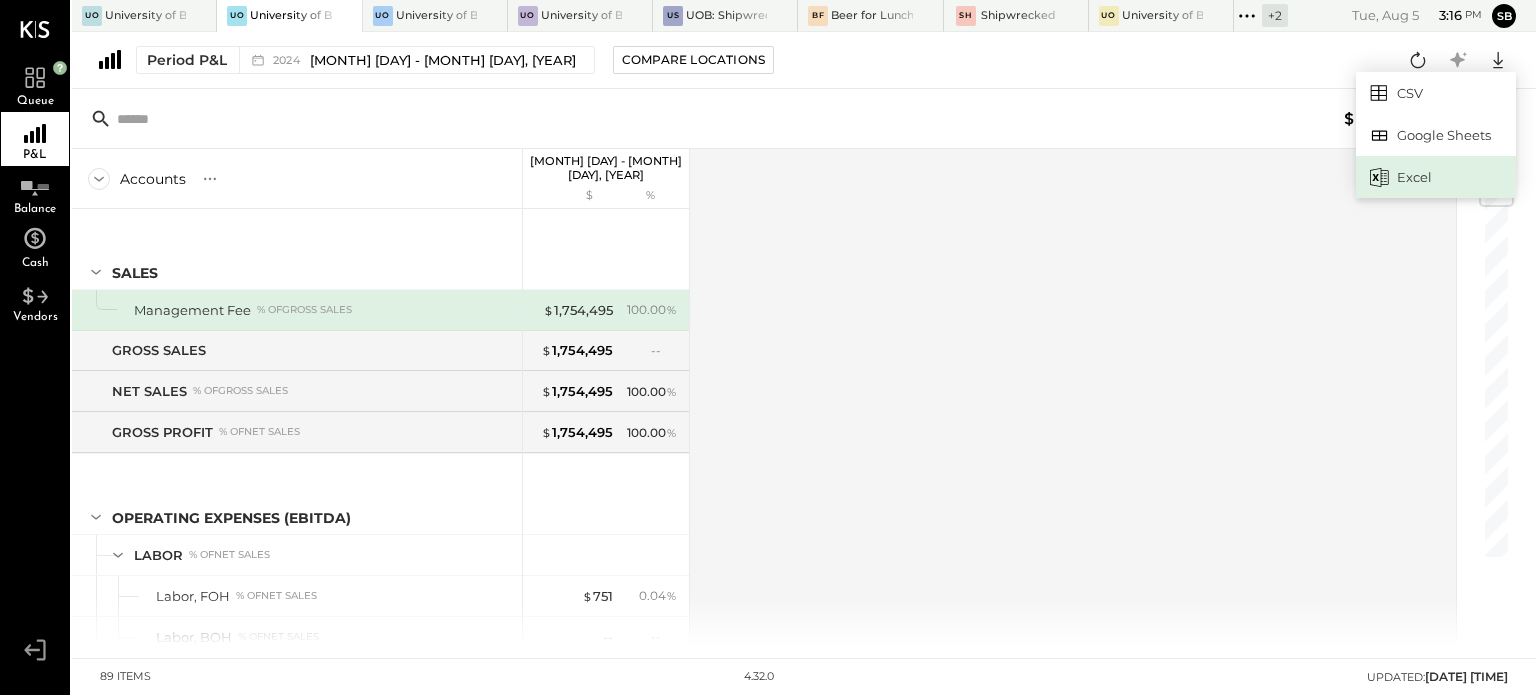 click on "Excel" at bounding box center (1436, 177) 